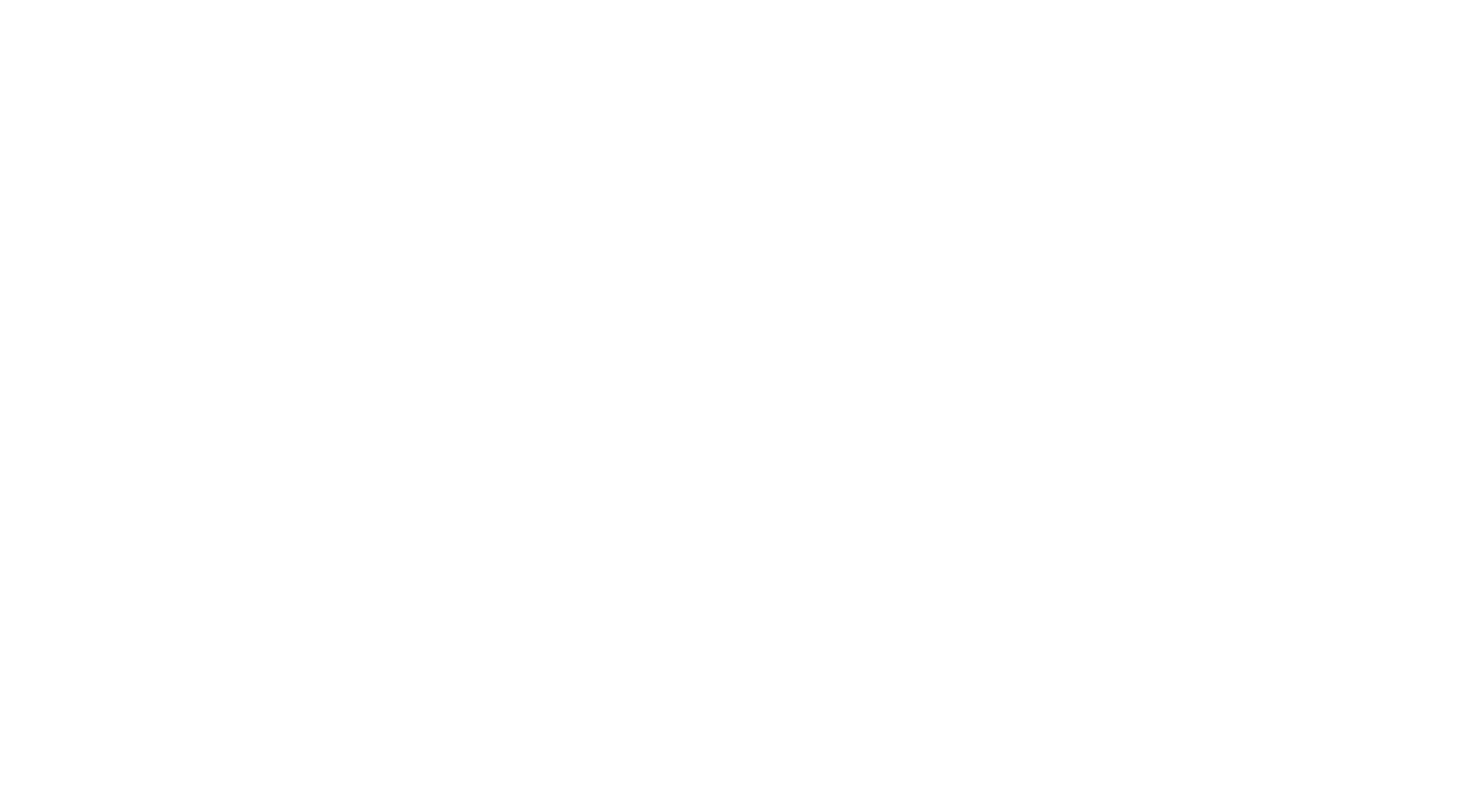scroll, scrollTop: 0, scrollLeft: 0, axis: both 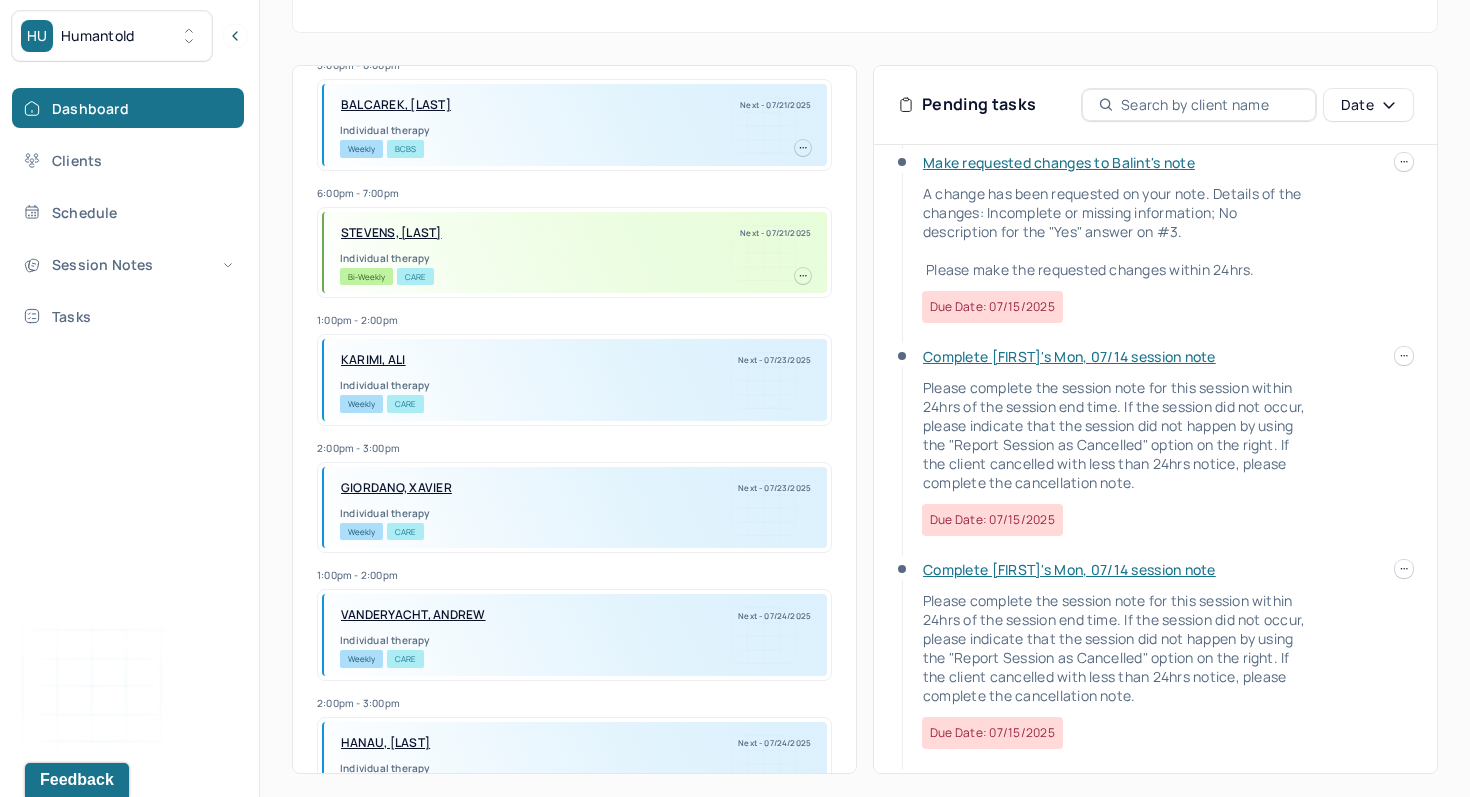click at bounding box center (1404, 569) 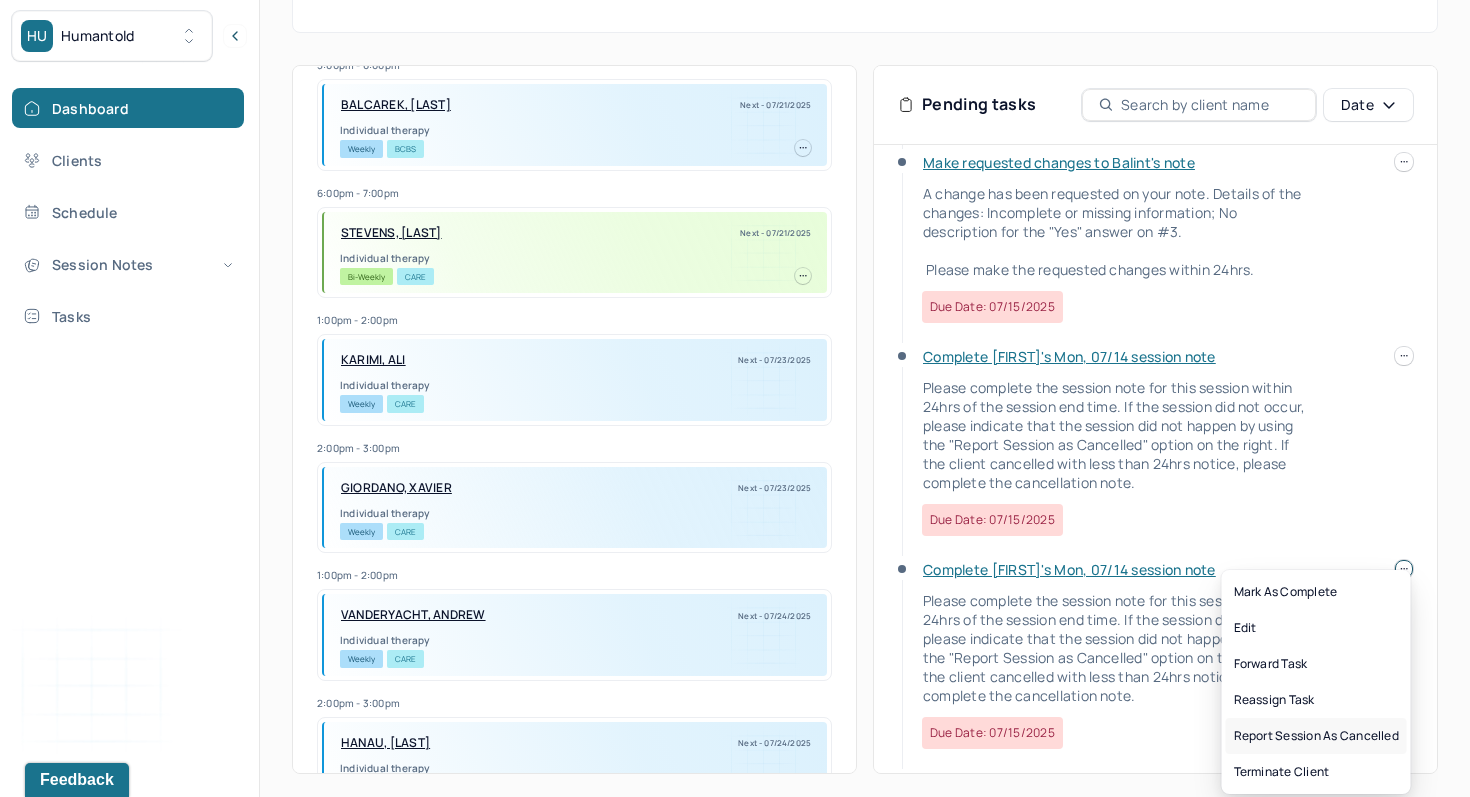 click on "Report session as cancelled" at bounding box center (1316, 736) 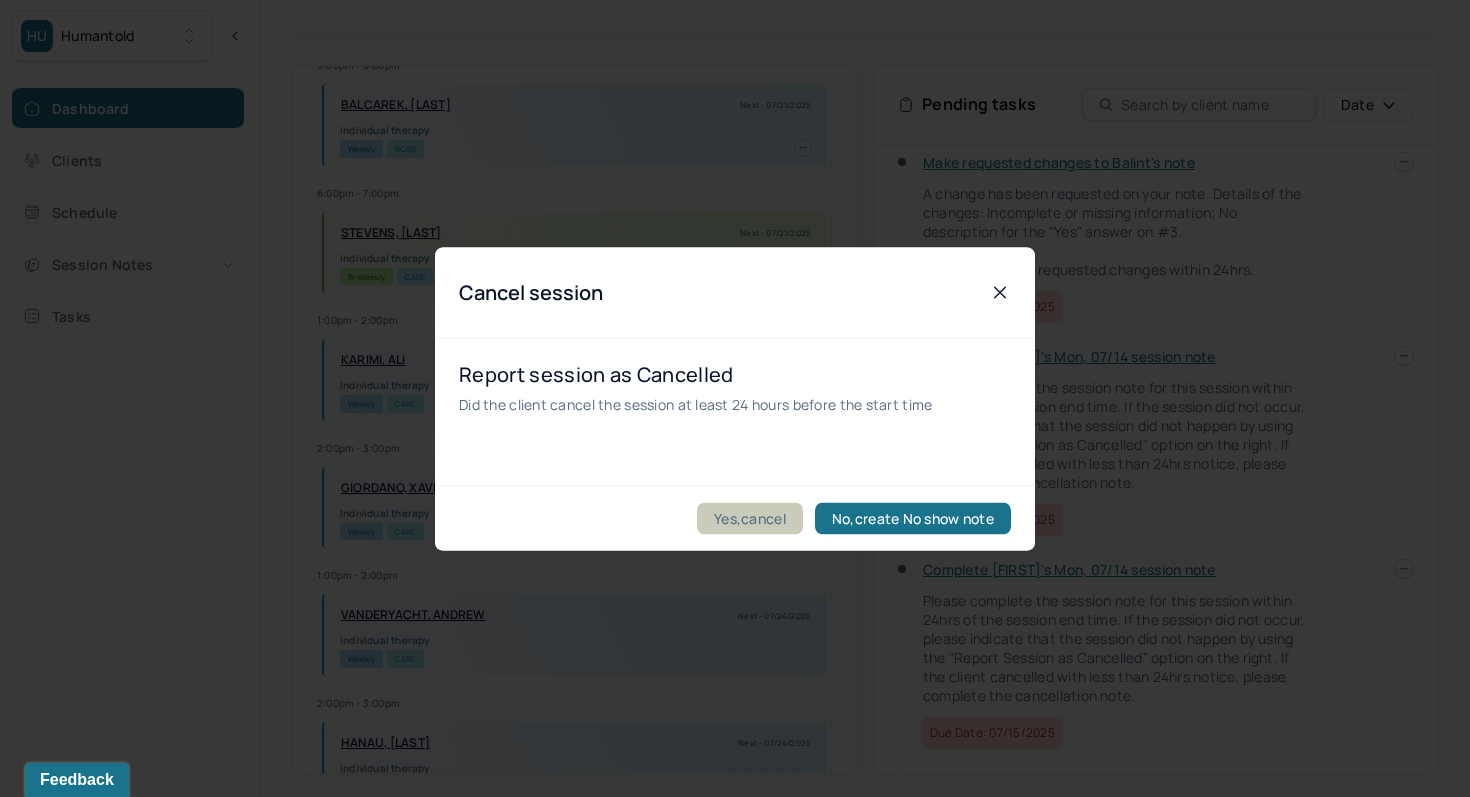 click on "Yes,cancel" at bounding box center (750, 518) 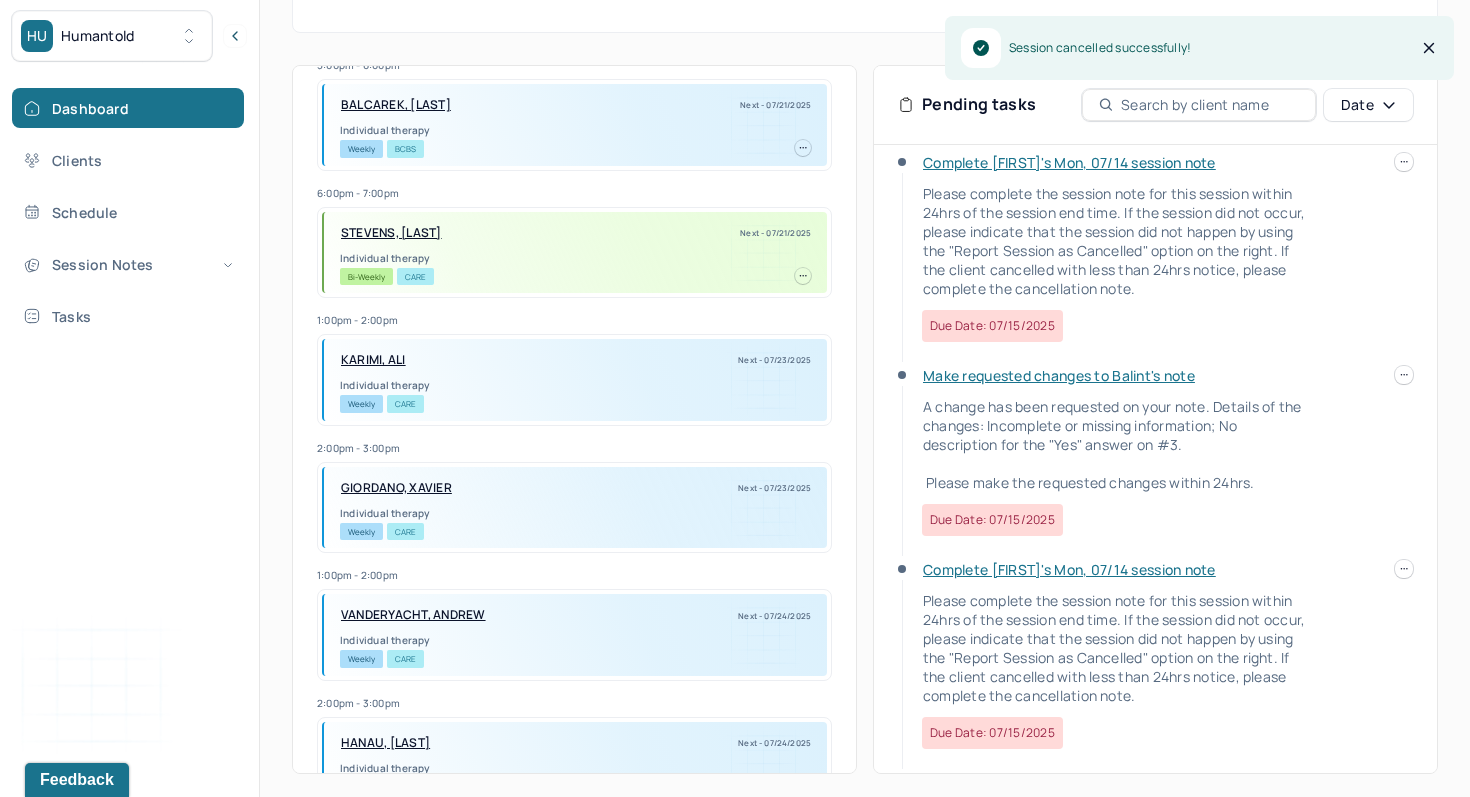 scroll, scrollTop: 0, scrollLeft: 0, axis: both 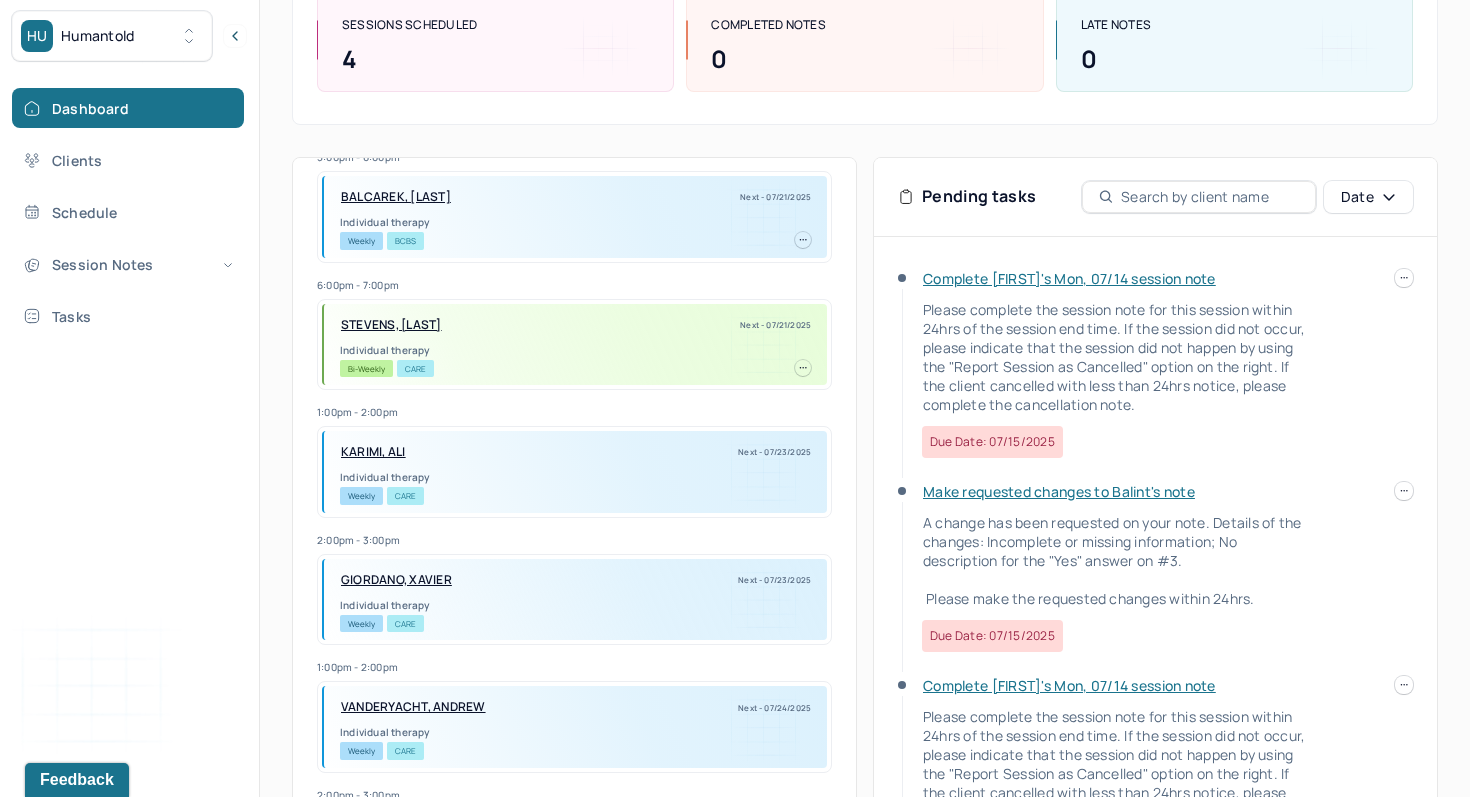 click on "Complete [FIRST]'s Mon, 07/14 session note" at bounding box center [1069, 278] 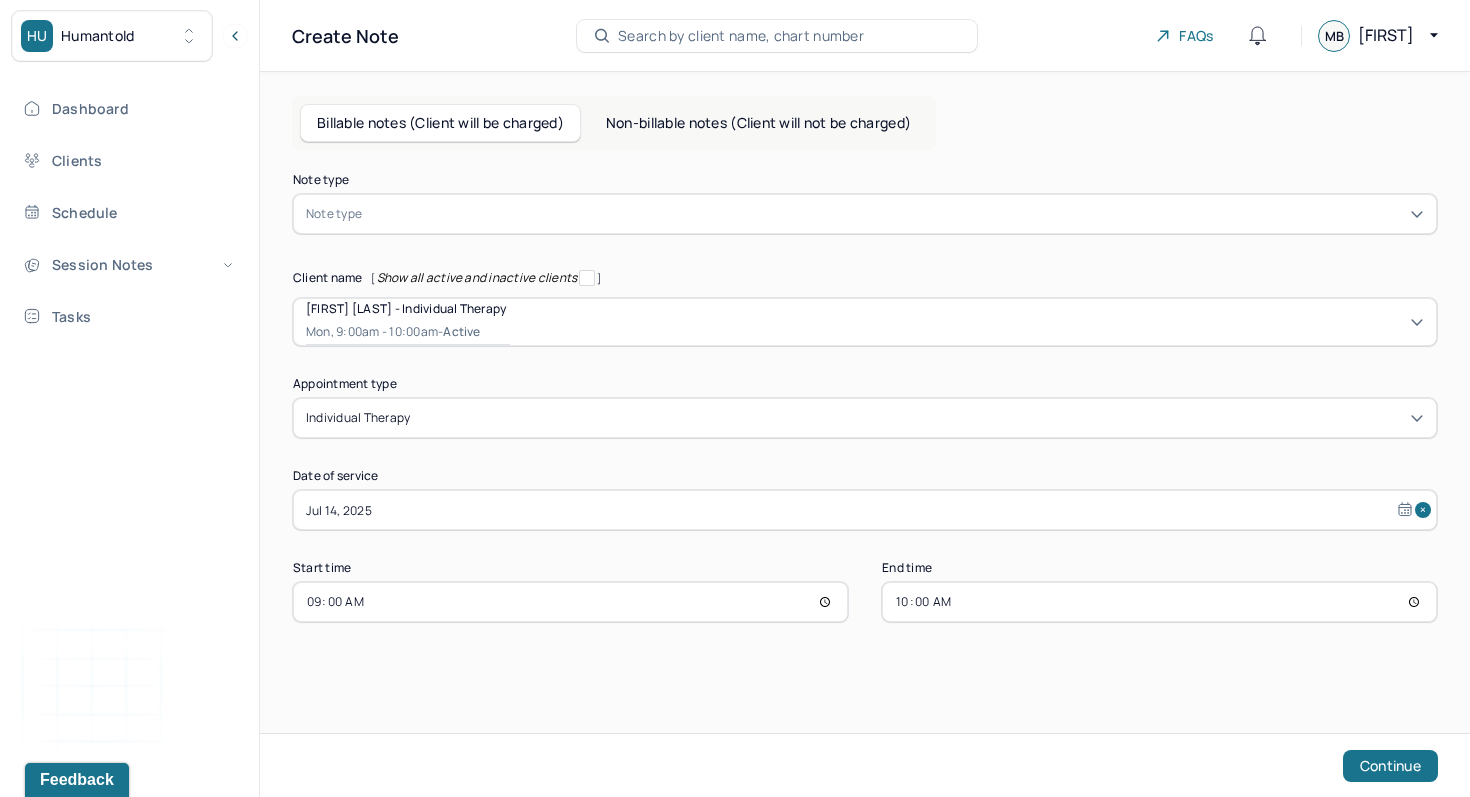 click at bounding box center [895, 214] 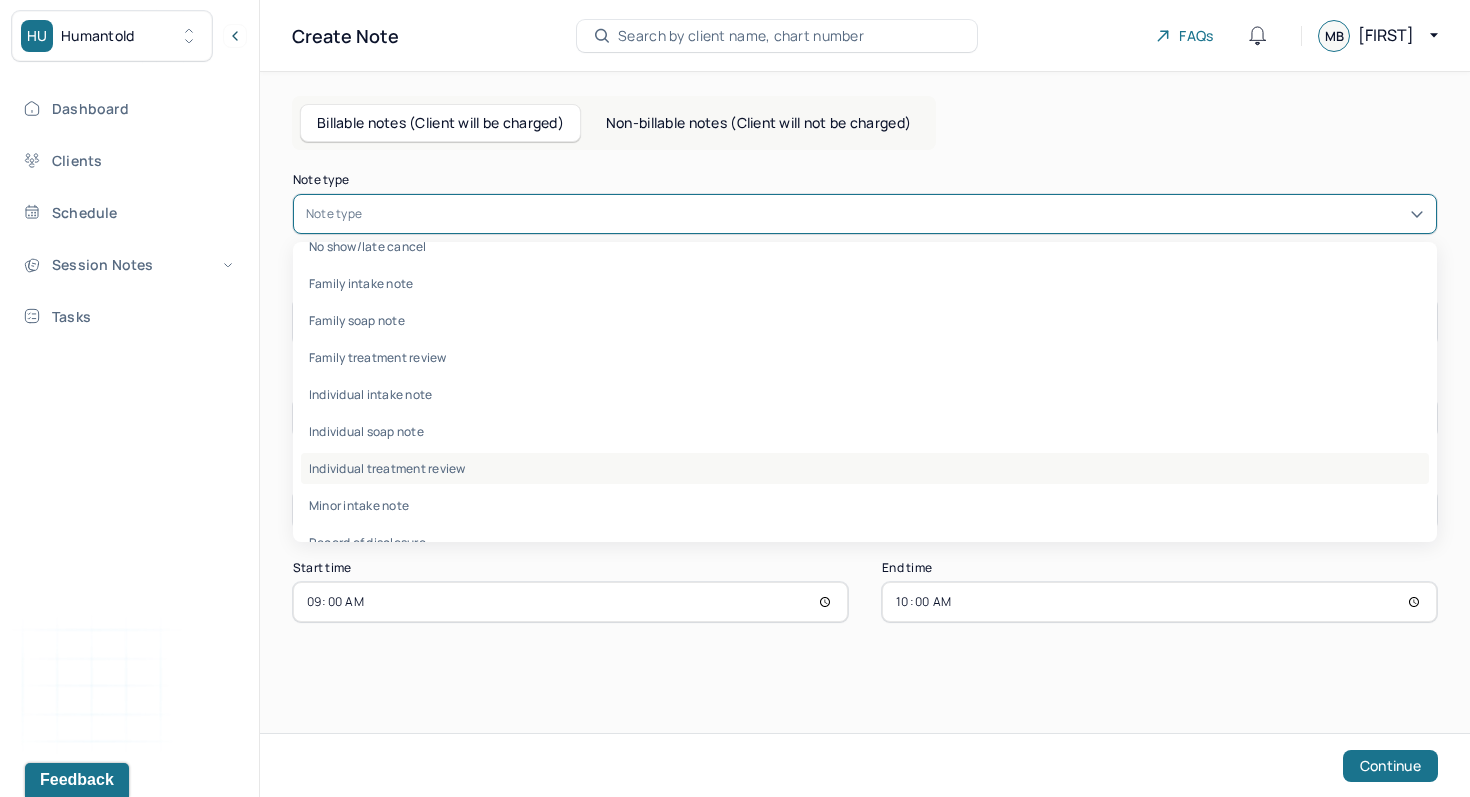 scroll, scrollTop: 24, scrollLeft: 0, axis: vertical 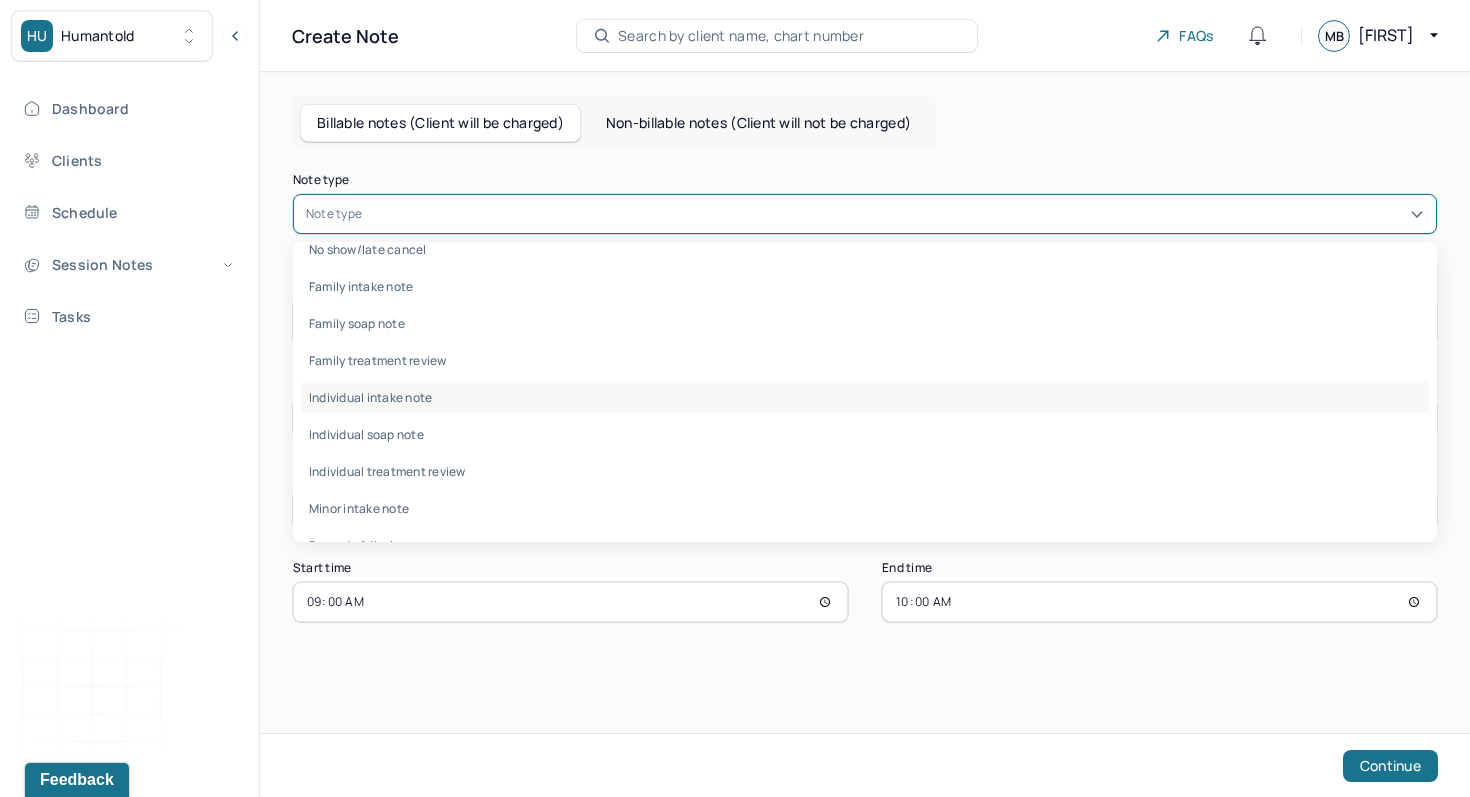 click on "Individual intake note" at bounding box center (865, 397) 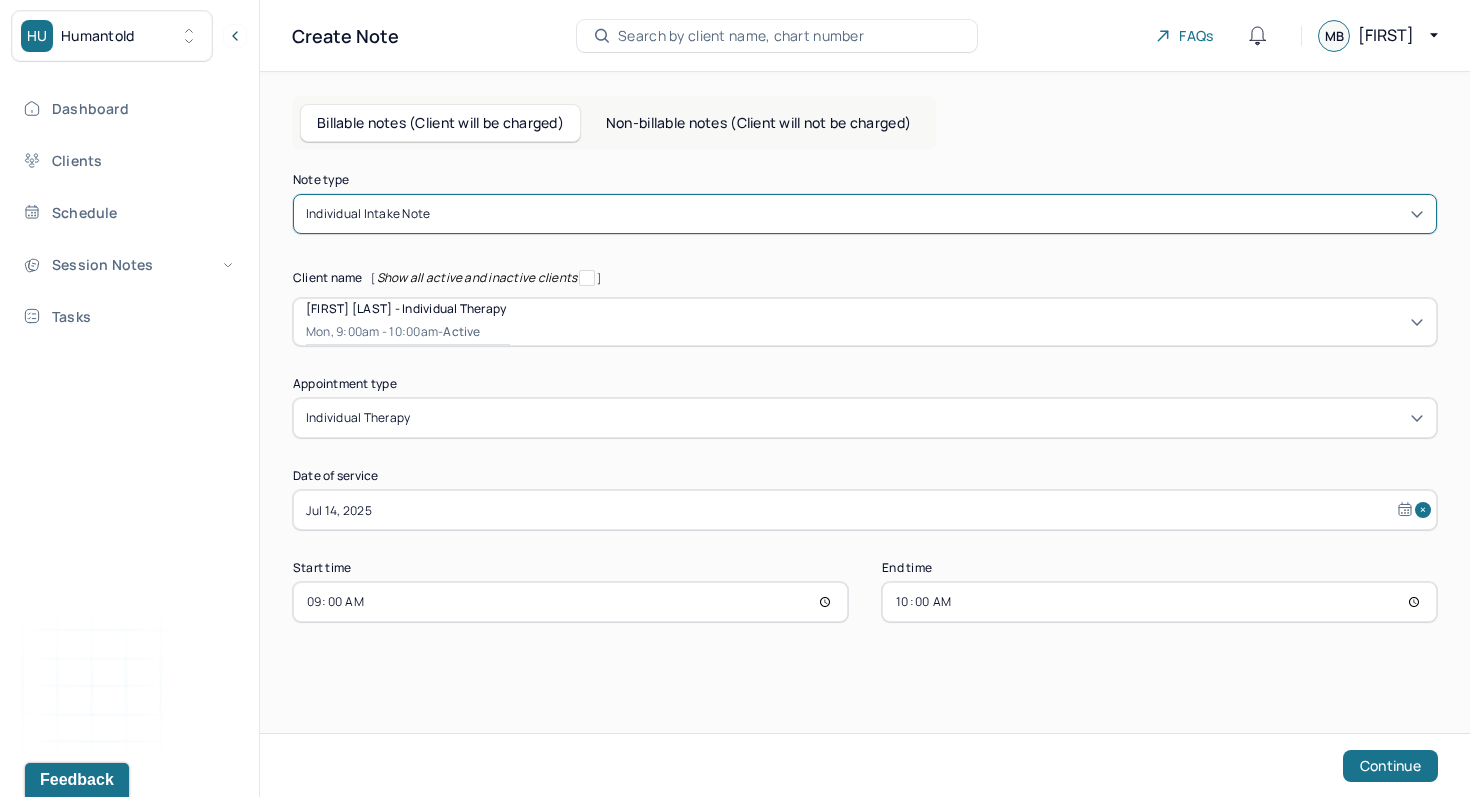 click on "Jul 14, 2025" at bounding box center [865, 510] 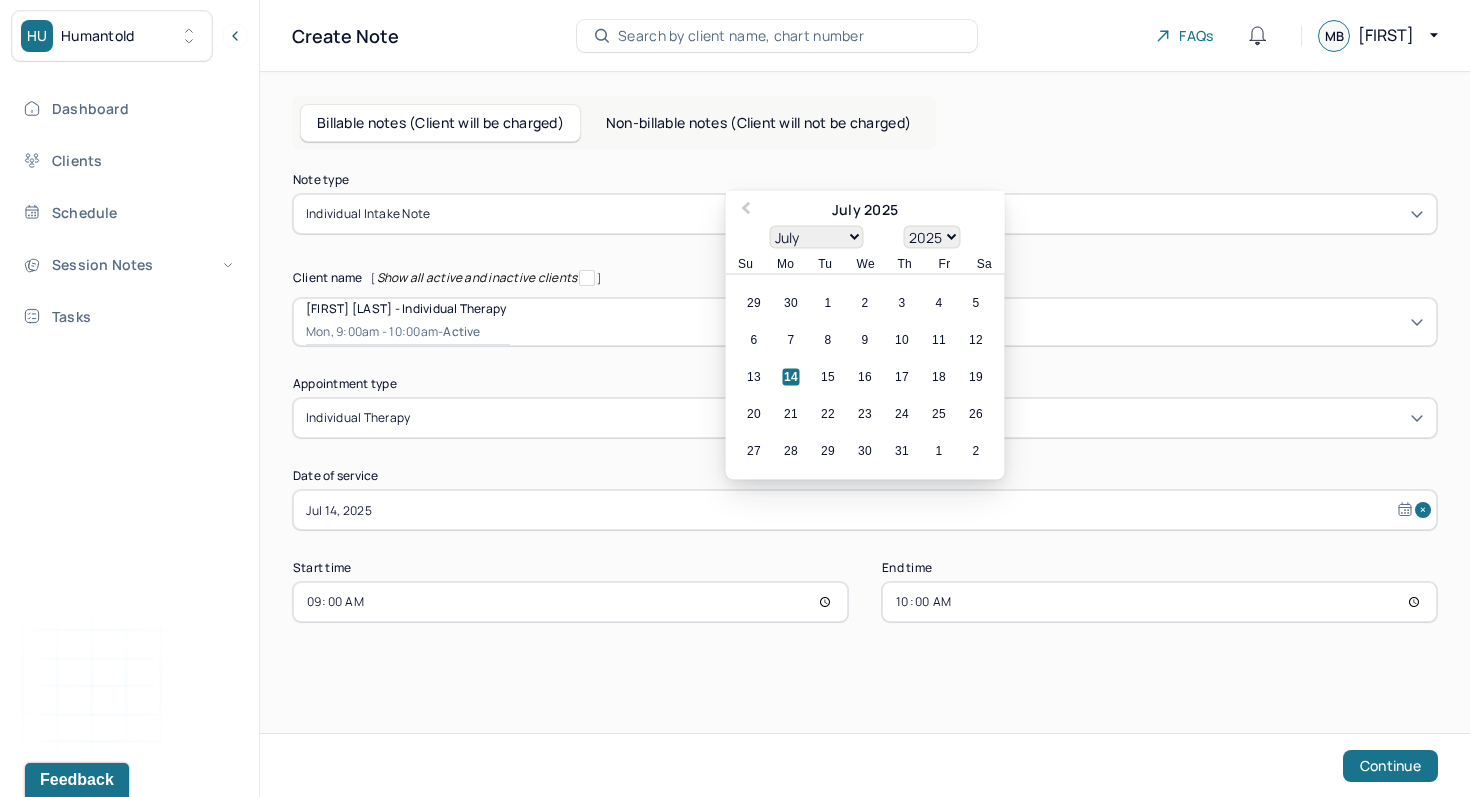 click on "21" at bounding box center [791, 414] 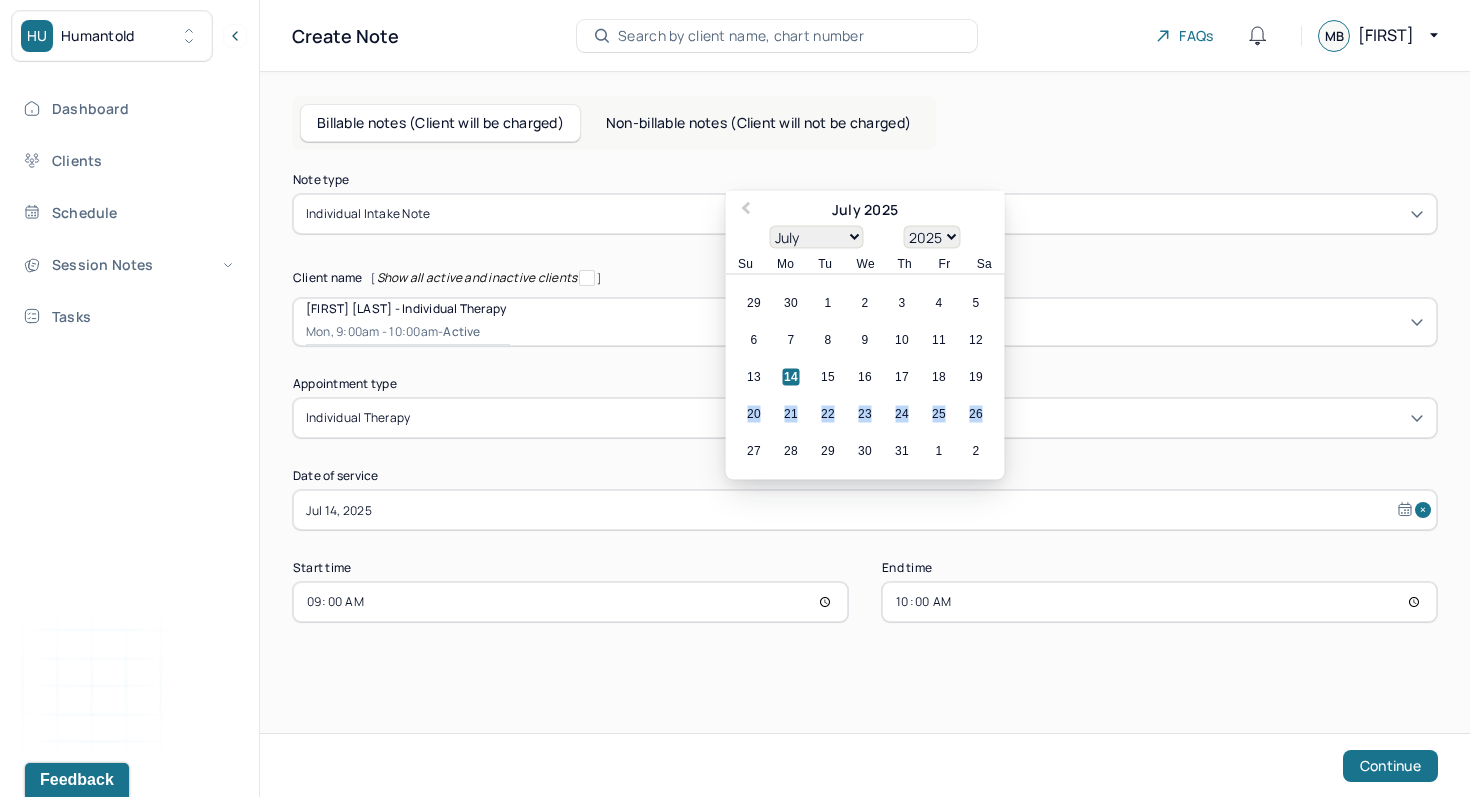 click on "21" at bounding box center [791, 414] 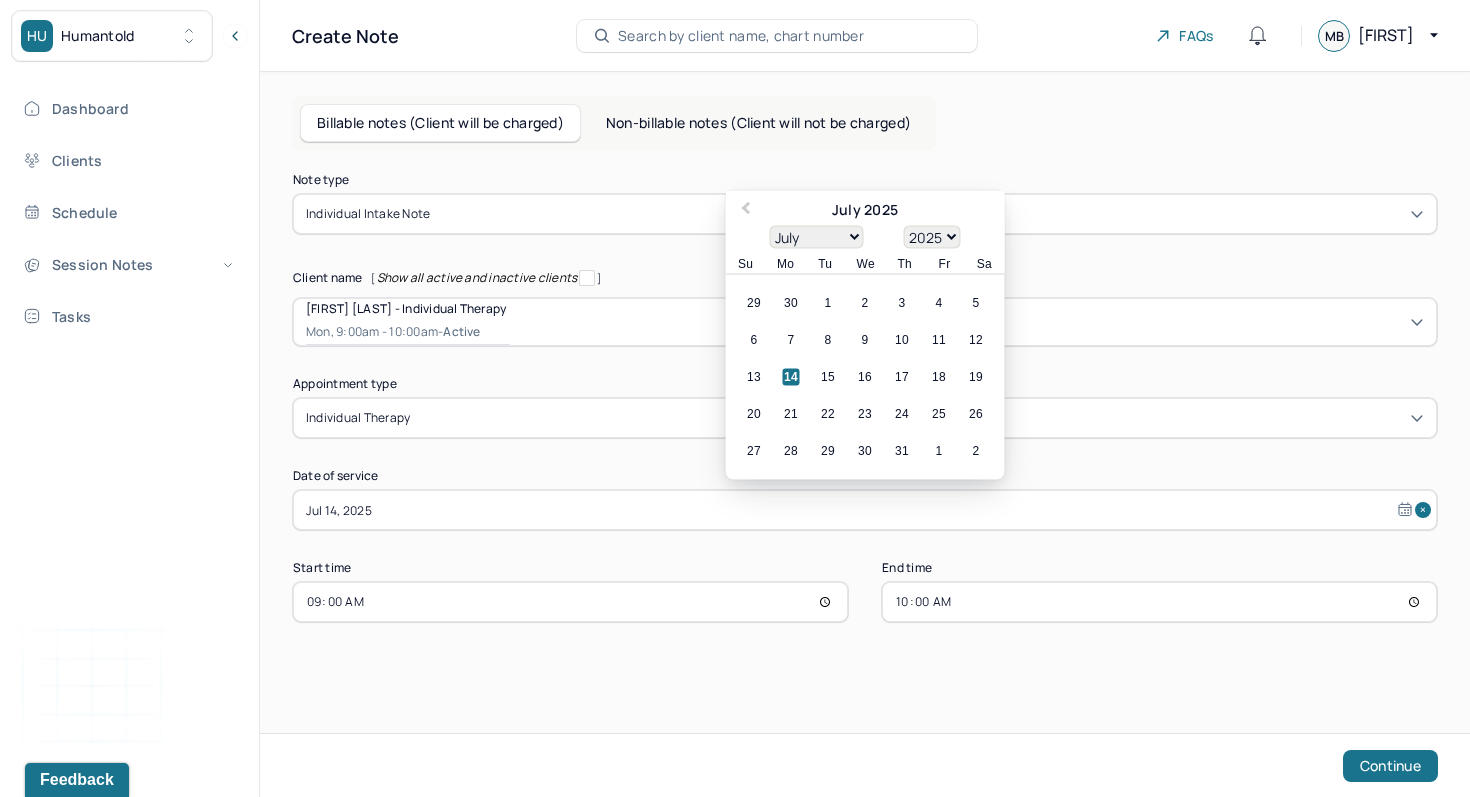 click on "14" at bounding box center (791, 377) 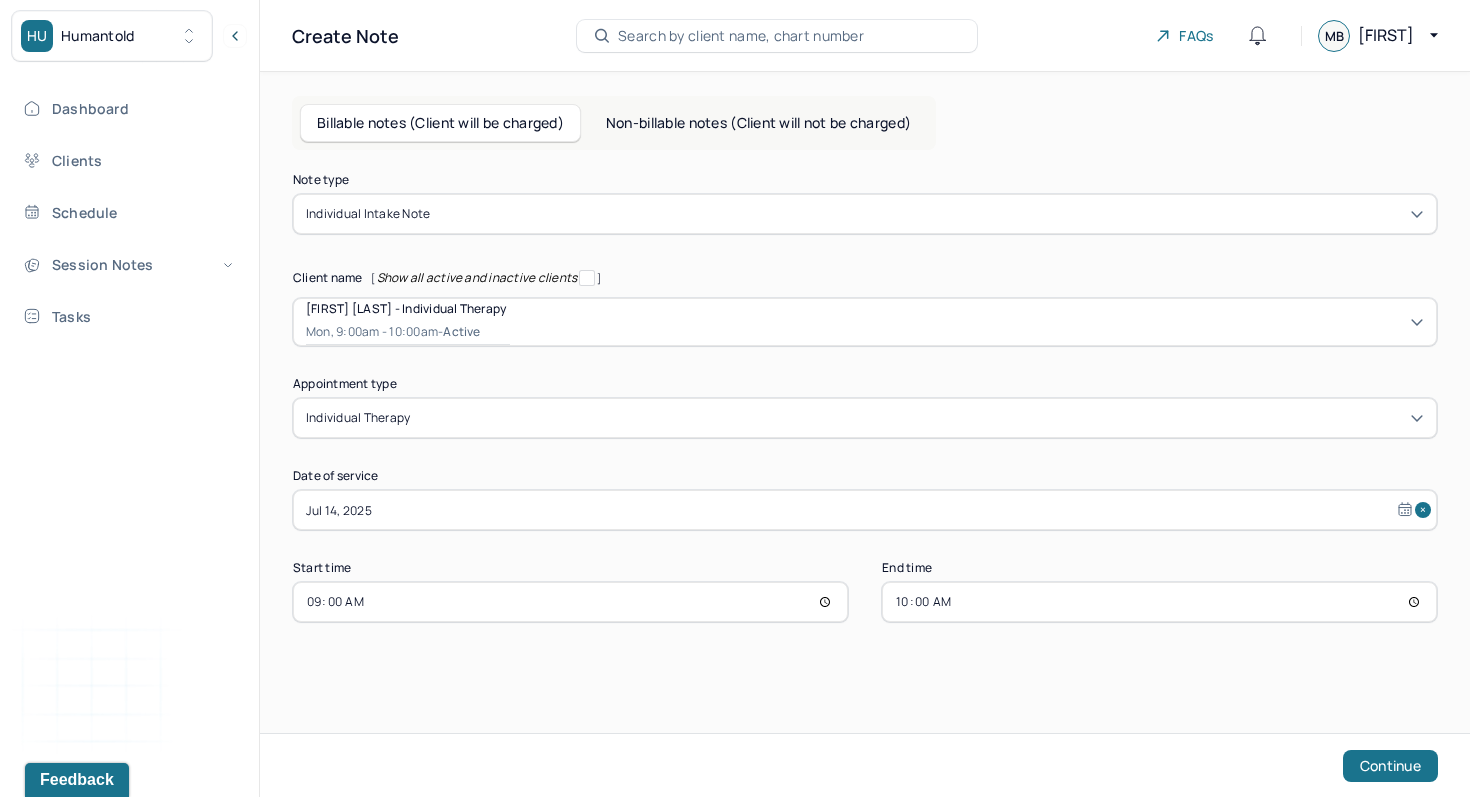 click on "09:00" at bounding box center [570, 602] 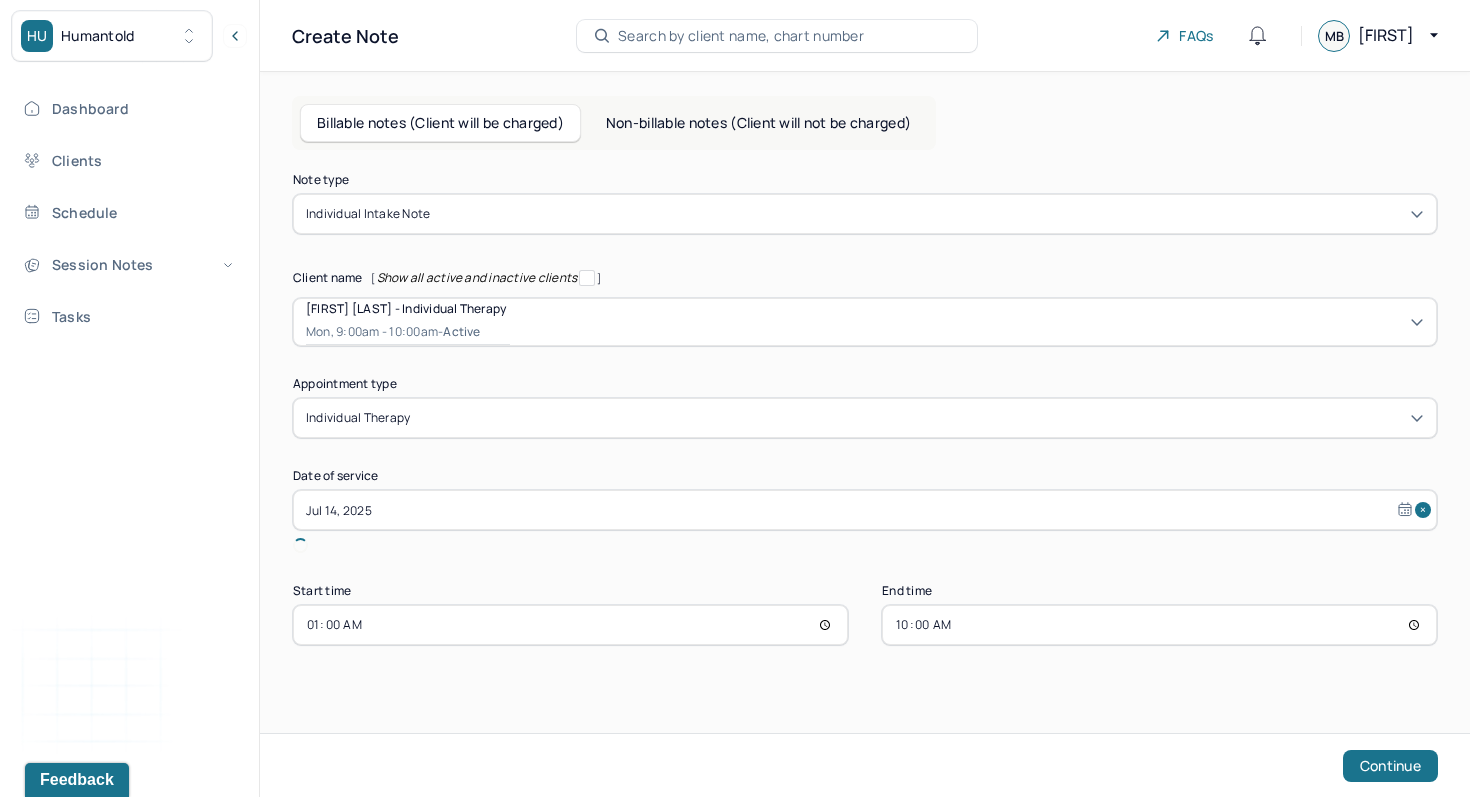 type on "19:00" 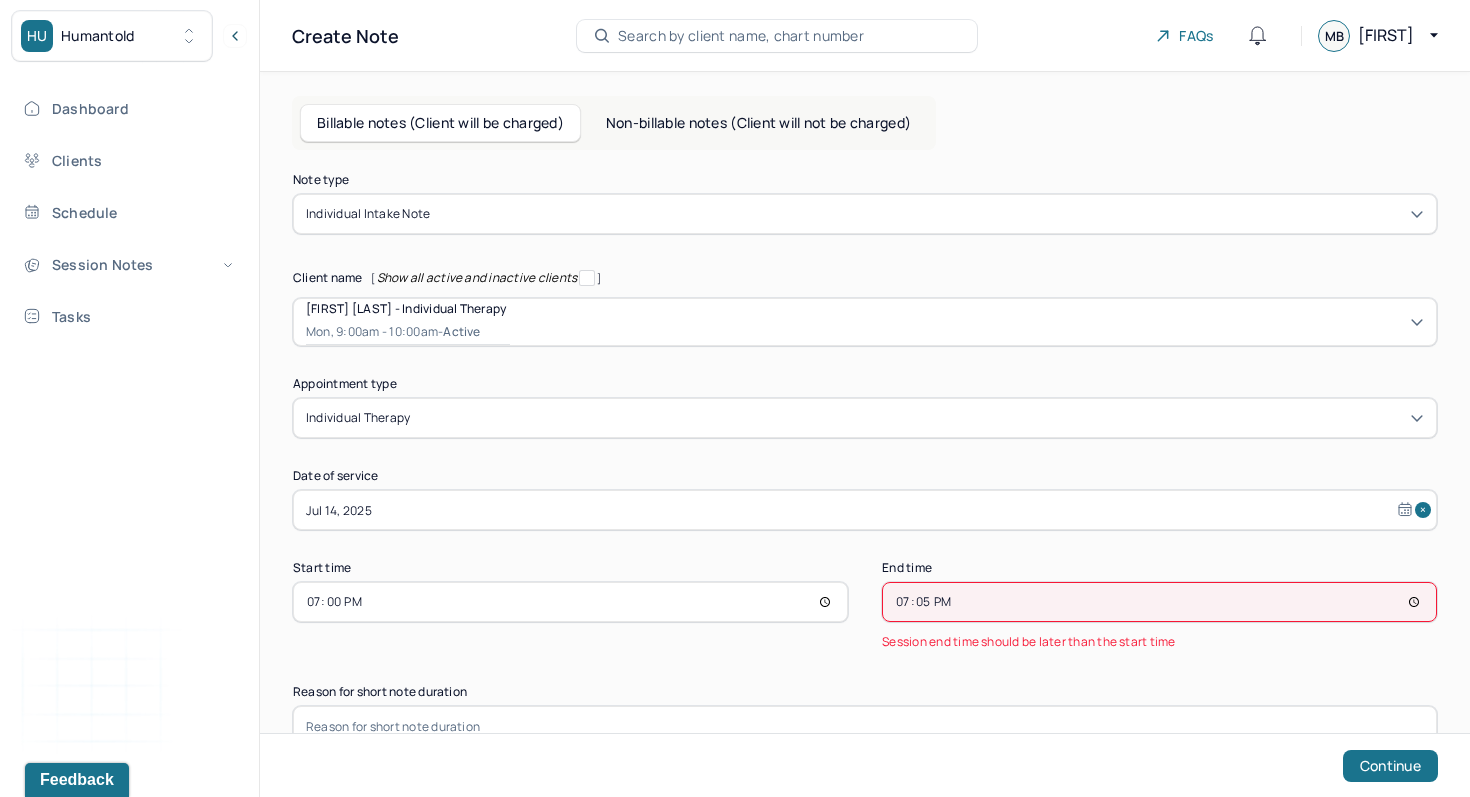 type on "19:55" 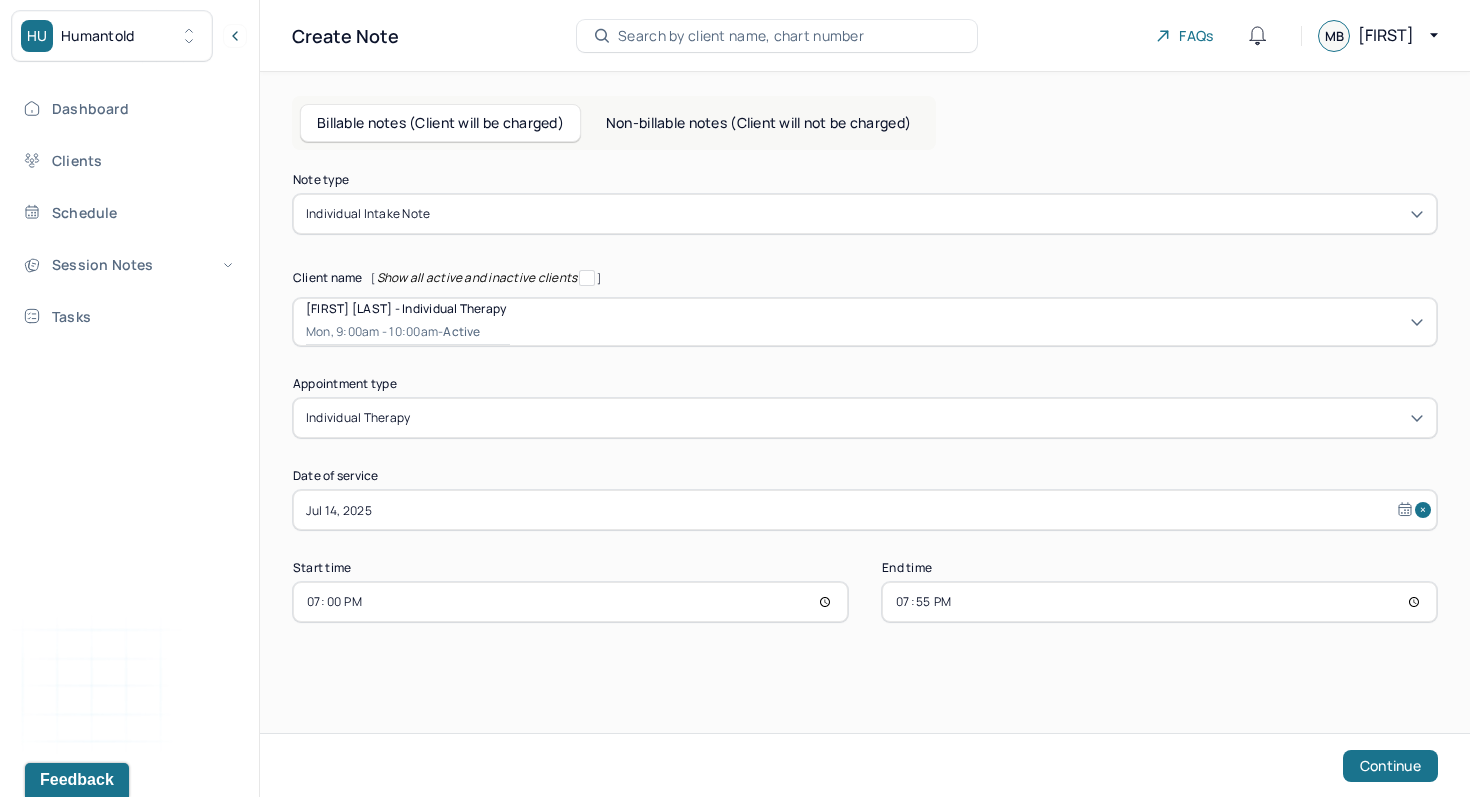 click on "Note type Individual intake note Client name [ Show all active and inactive clients ] [FIRST] [LAST] - Individual therapy Mon, 9:00am - 10:00am  -  active Supervisee name [FIRST] [LAST] Appointment type individual therapy Date of service Jul 14, 2025 Start time 19:00 End time 19:55   Continue" at bounding box center [865, 439] 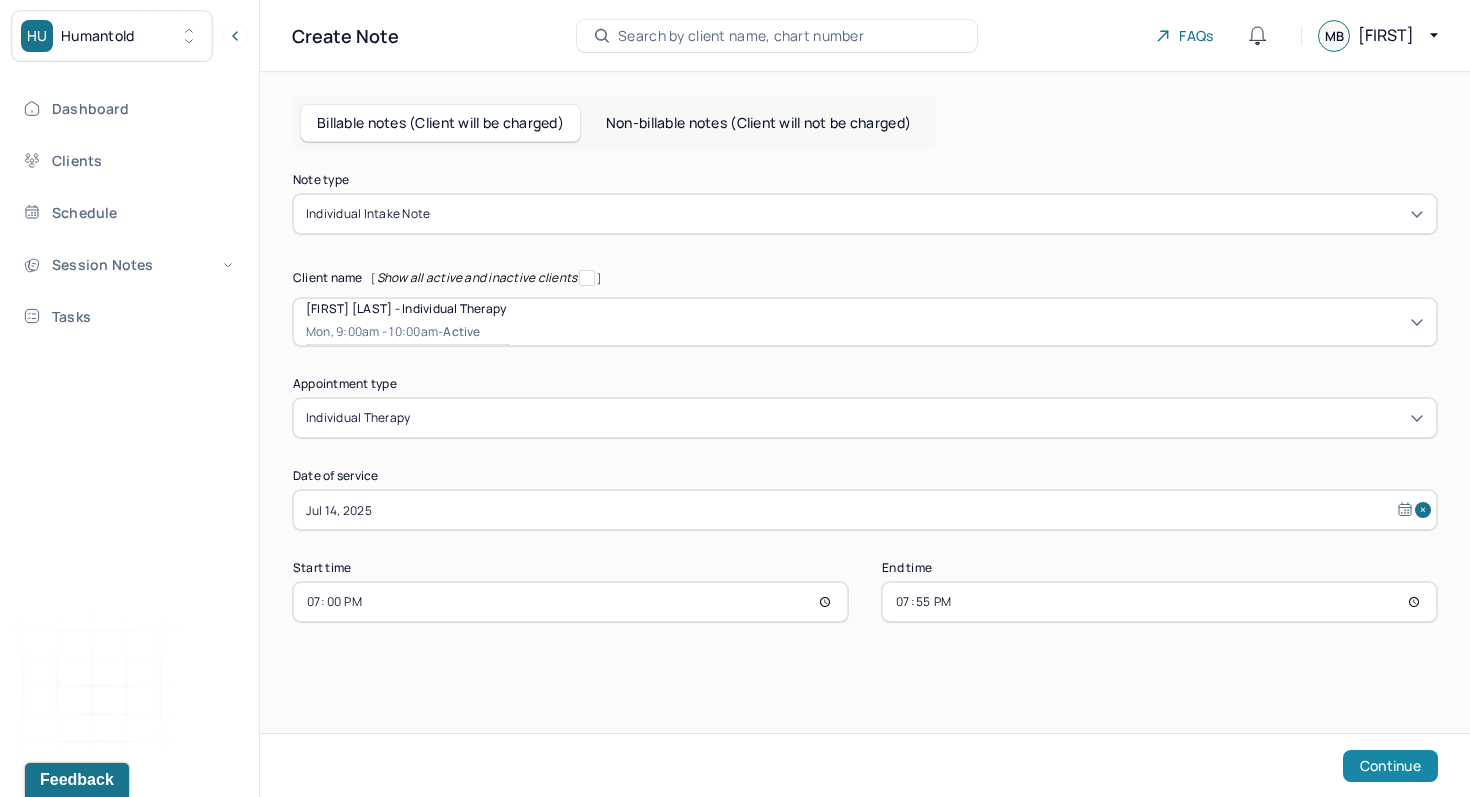 click on "Continue" at bounding box center [1390, 766] 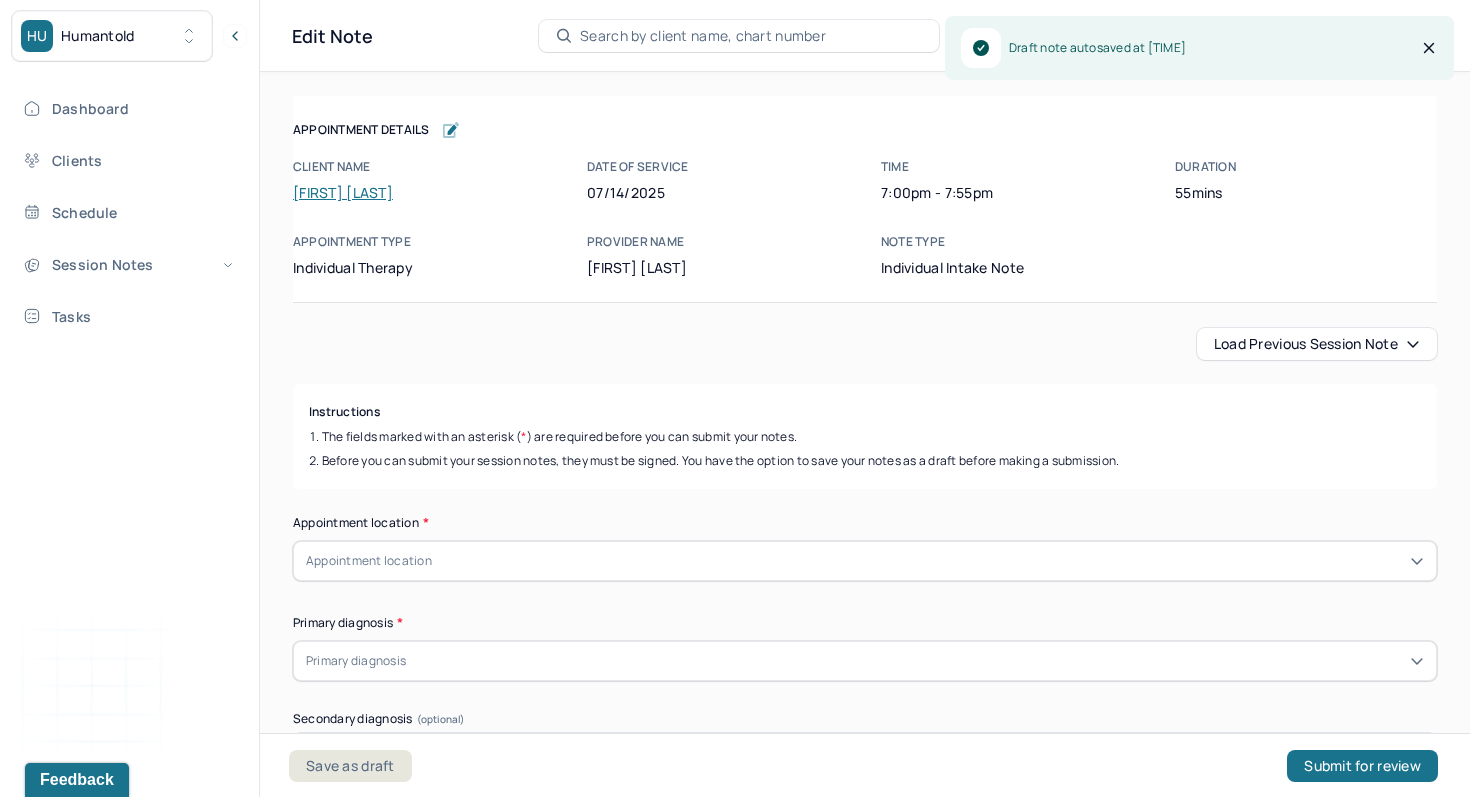 click on "Load previous session note" at bounding box center (1317, 344) 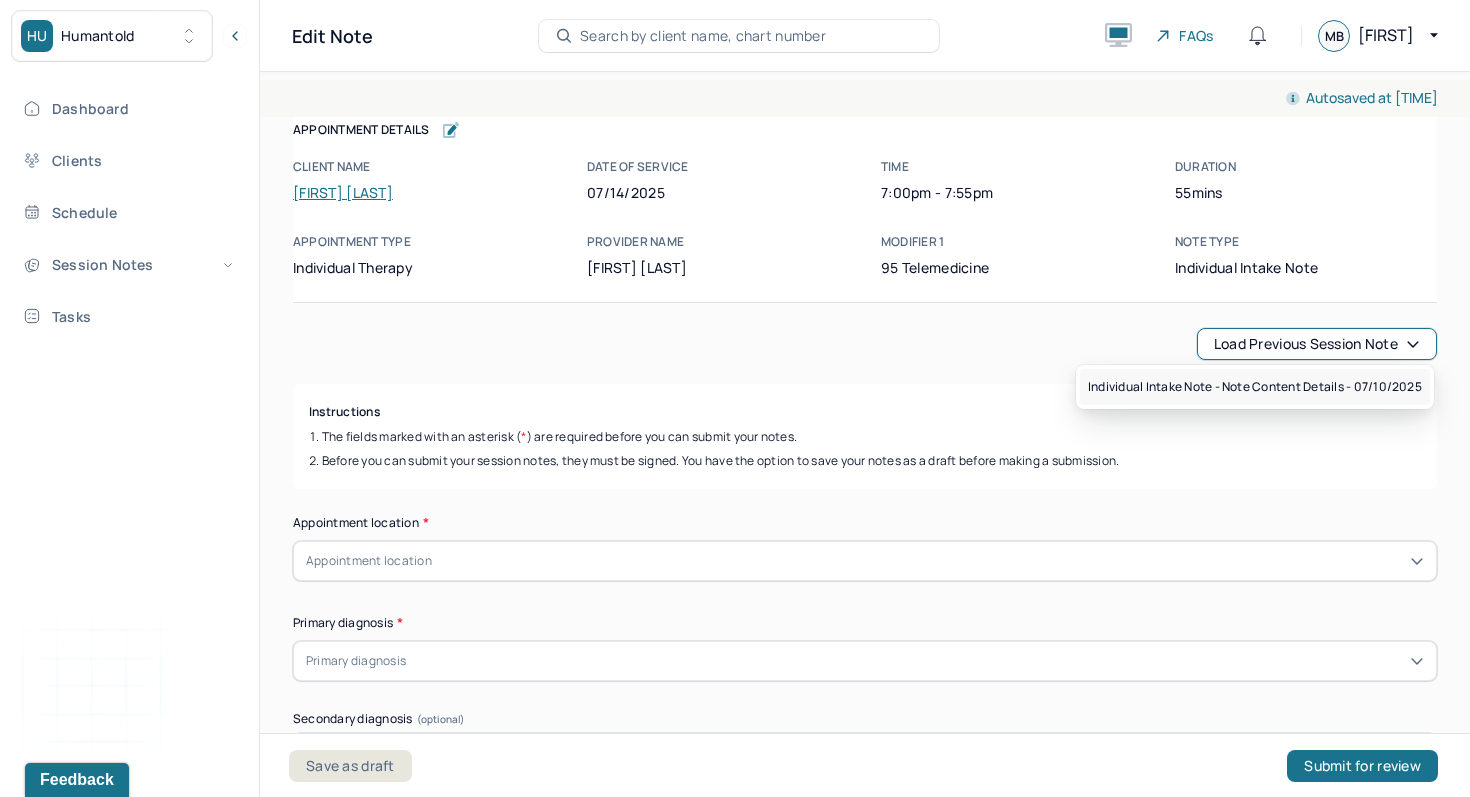 click on "Individual intake note   - Note content Details -   [DATE]" at bounding box center [1255, 387] 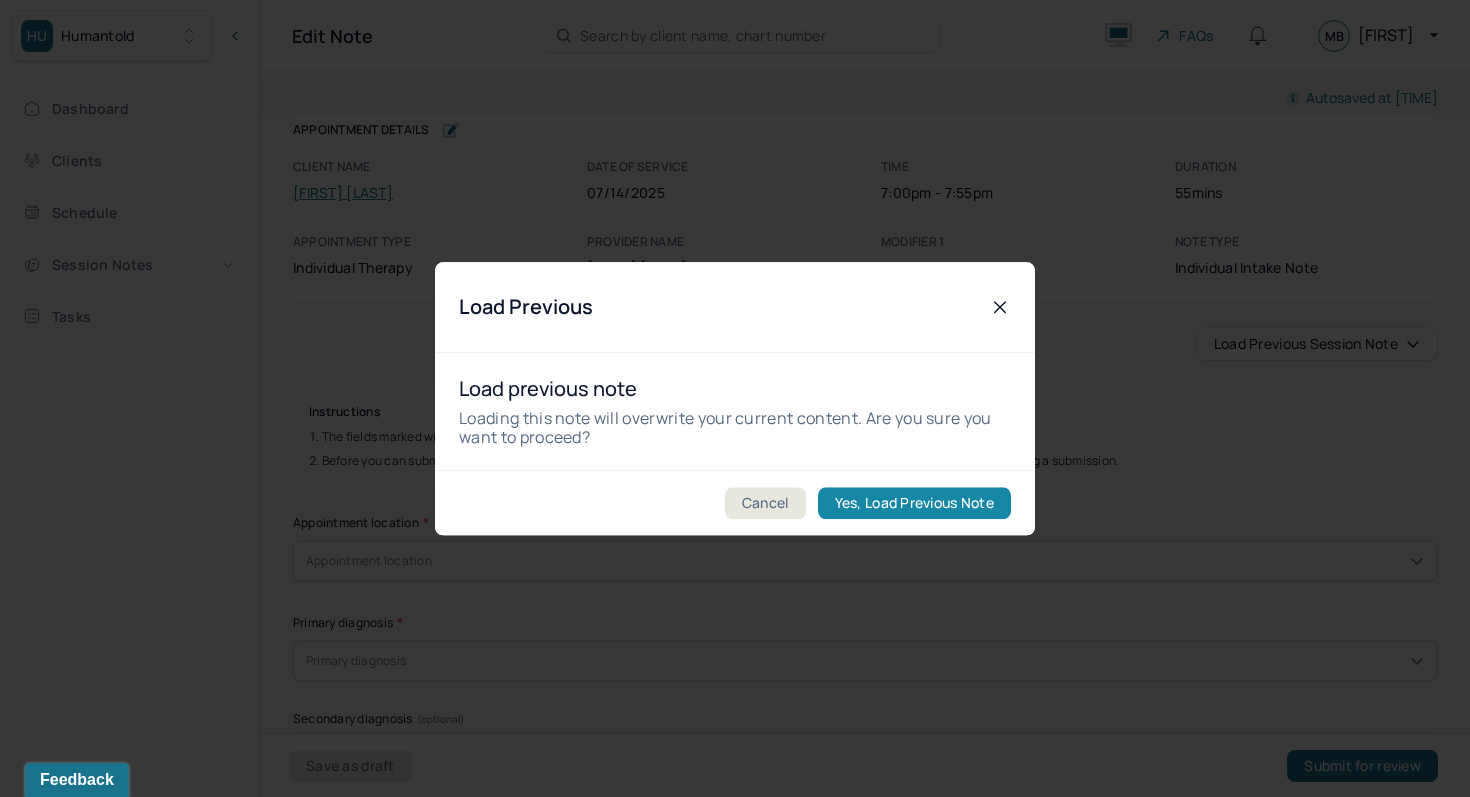 click on "Yes, Load Previous Note" at bounding box center (914, 503) 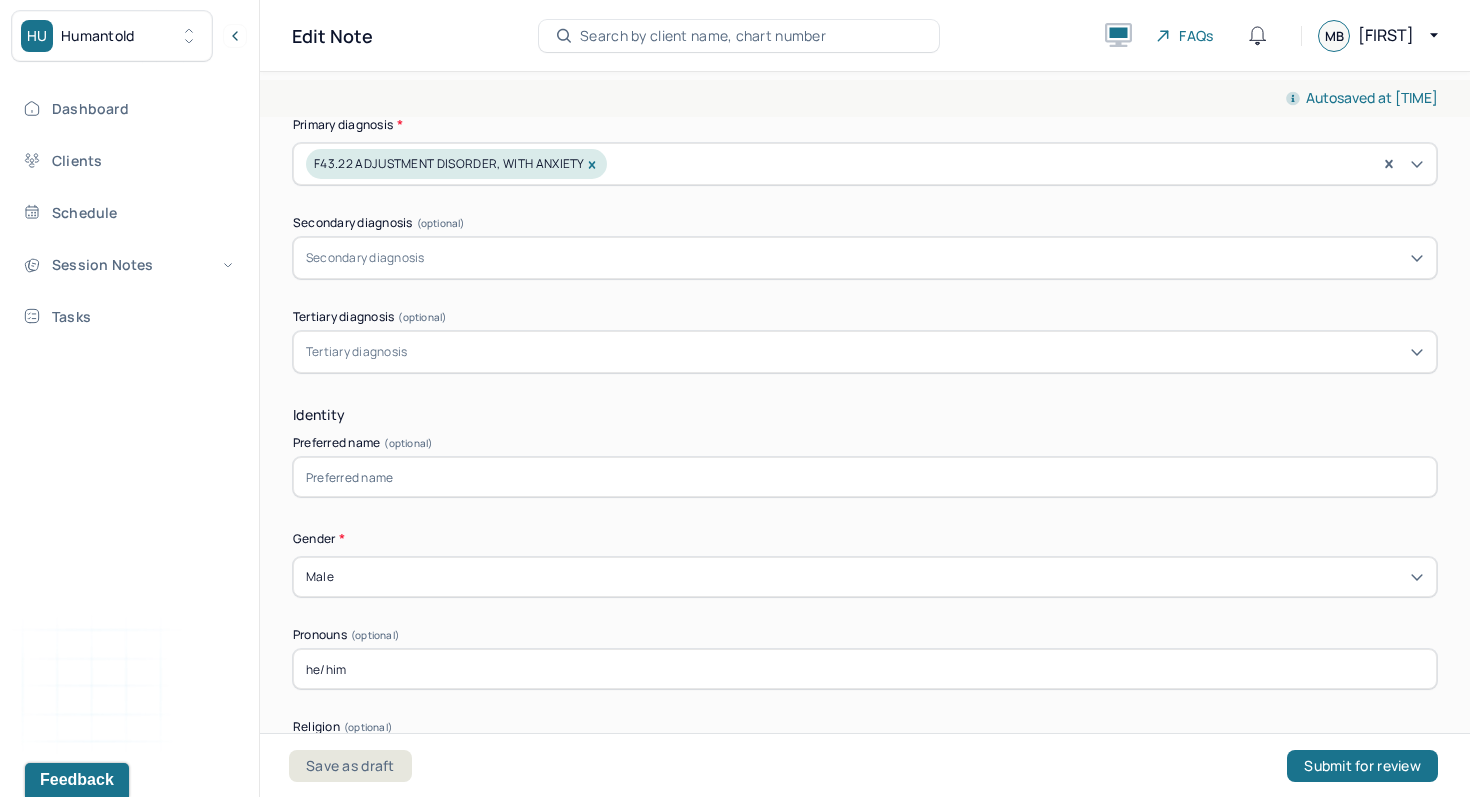scroll, scrollTop: 756, scrollLeft: 0, axis: vertical 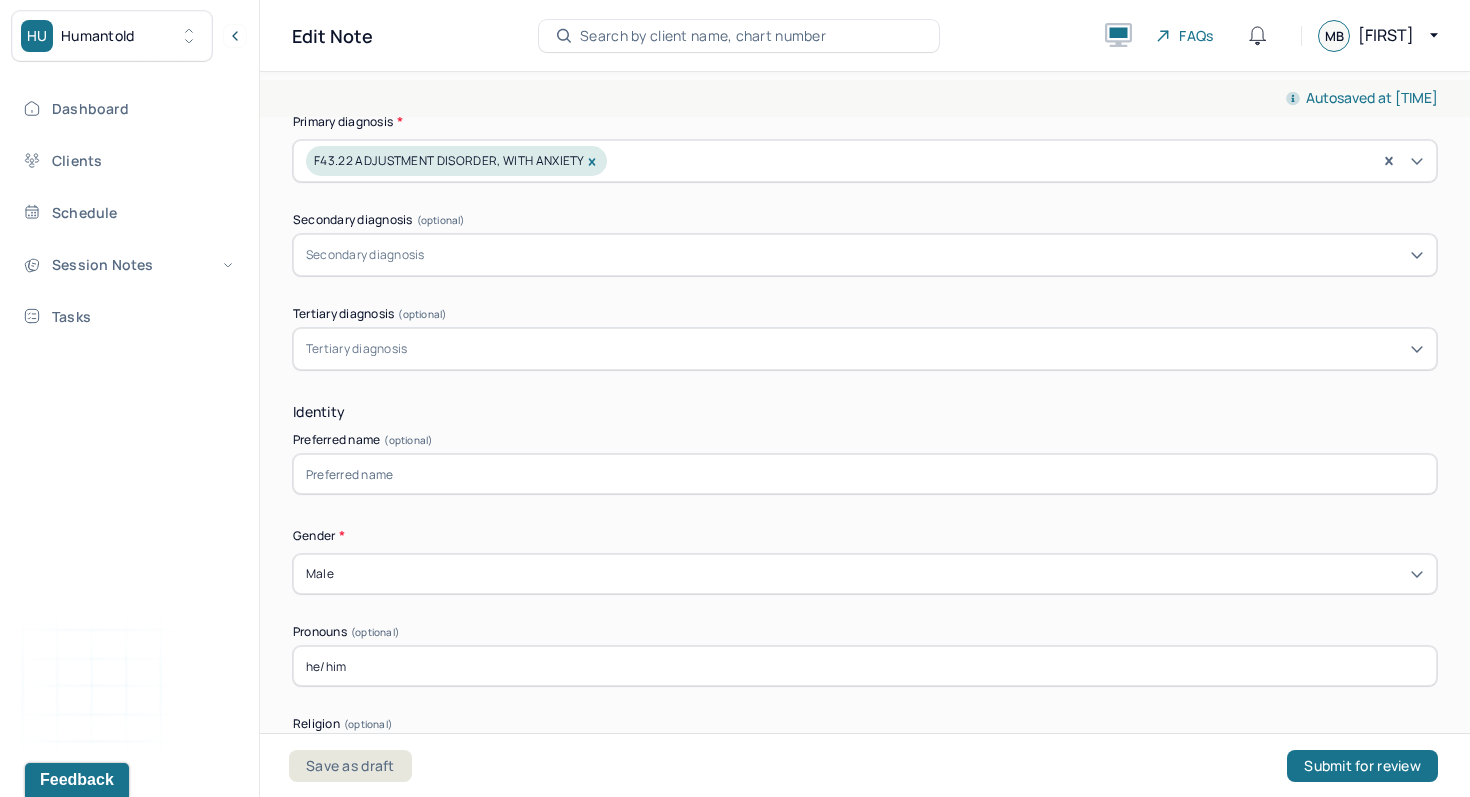 click at bounding box center [865, 474] 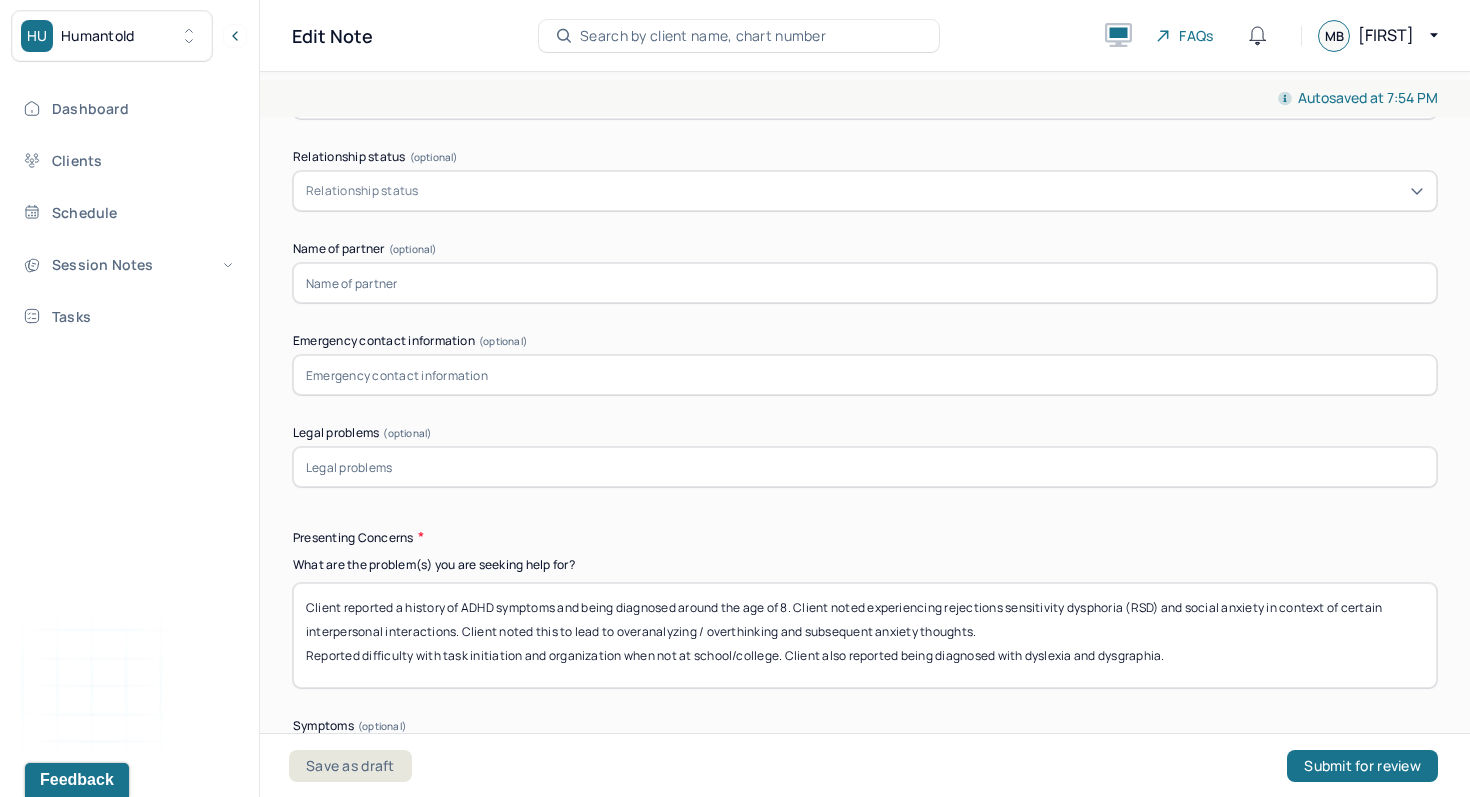 scroll, scrollTop: 2051, scrollLeft: 0, axis: vertical 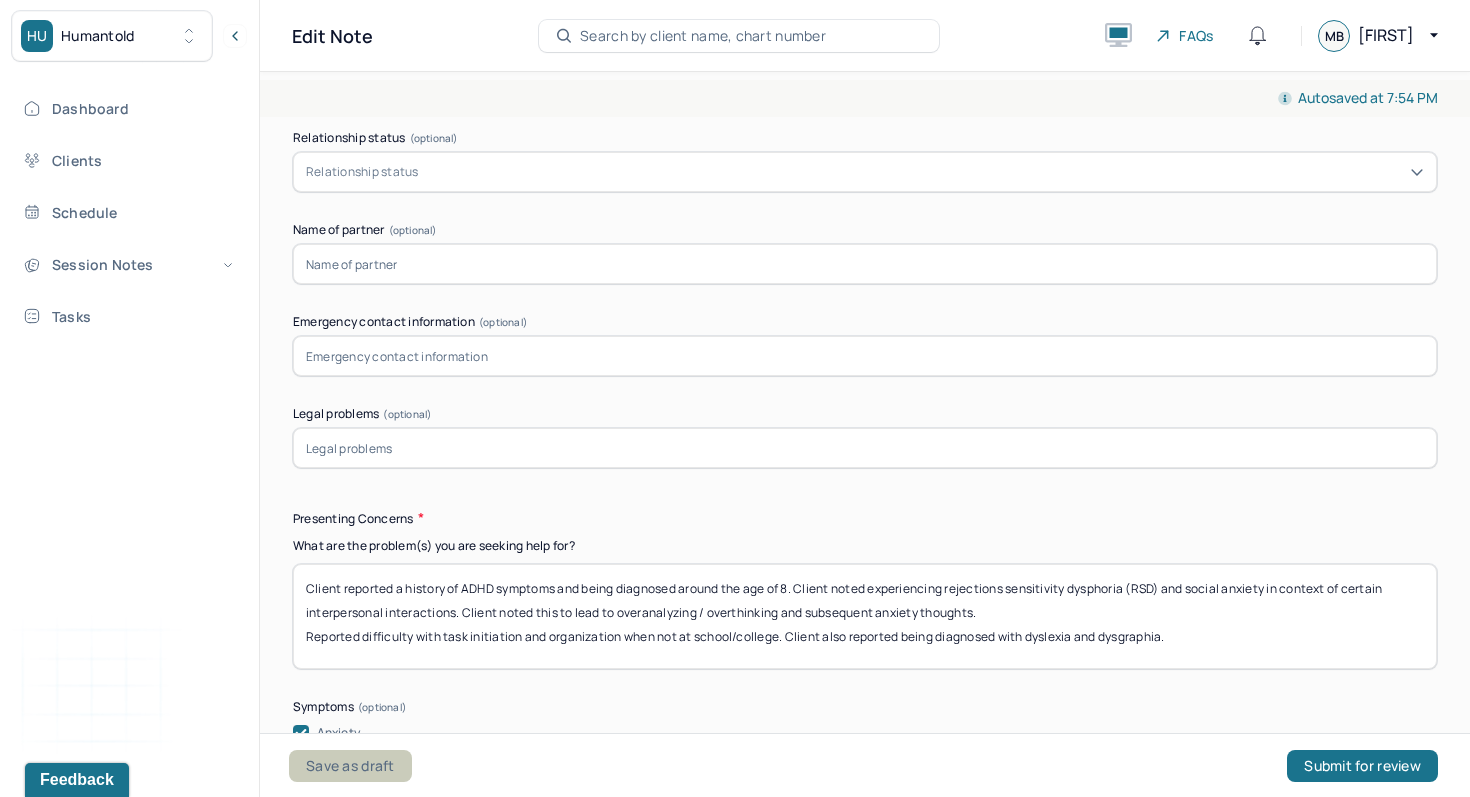 type on "[FIRST]" 